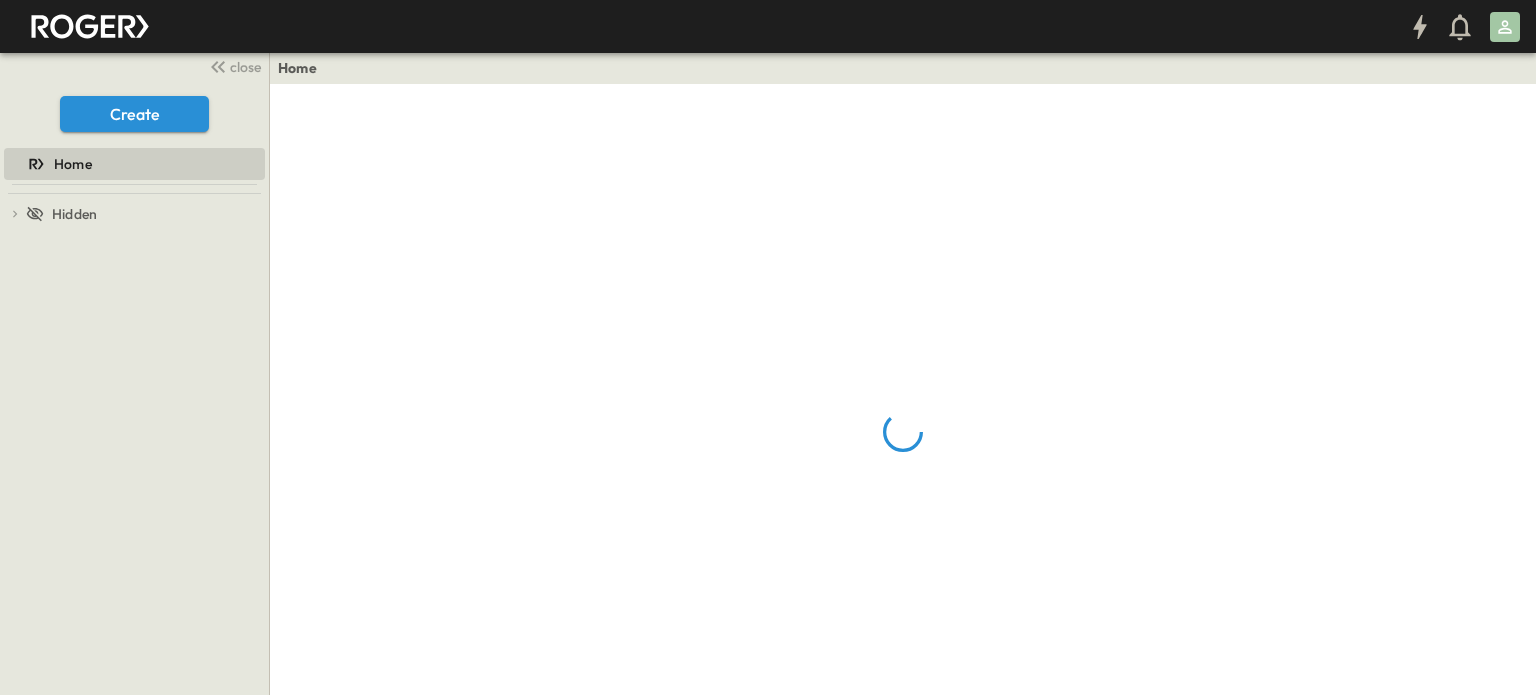 scroll, scrollTop: 0, scrollLeft: 0, axis: both 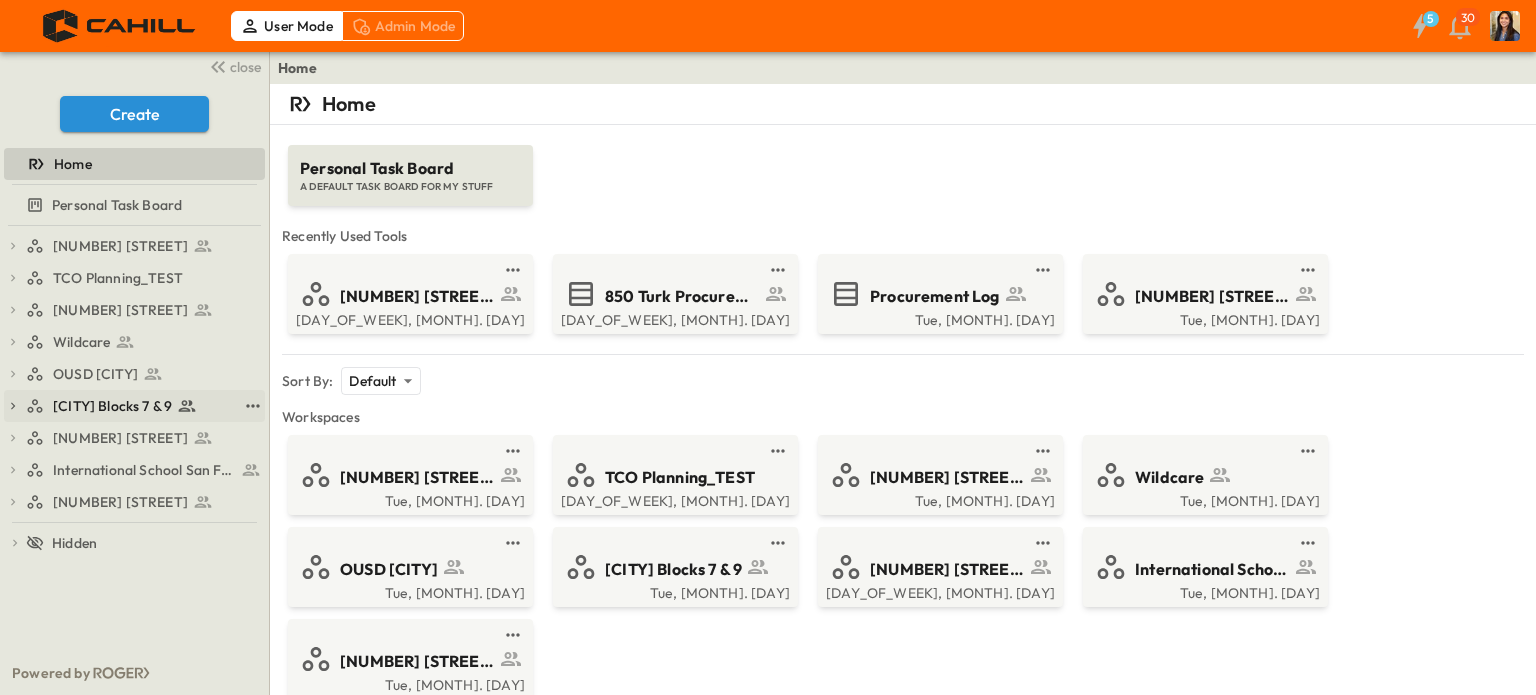 click on "[CITY] Blocks 7 & 9" at bounding box center (112, 406) 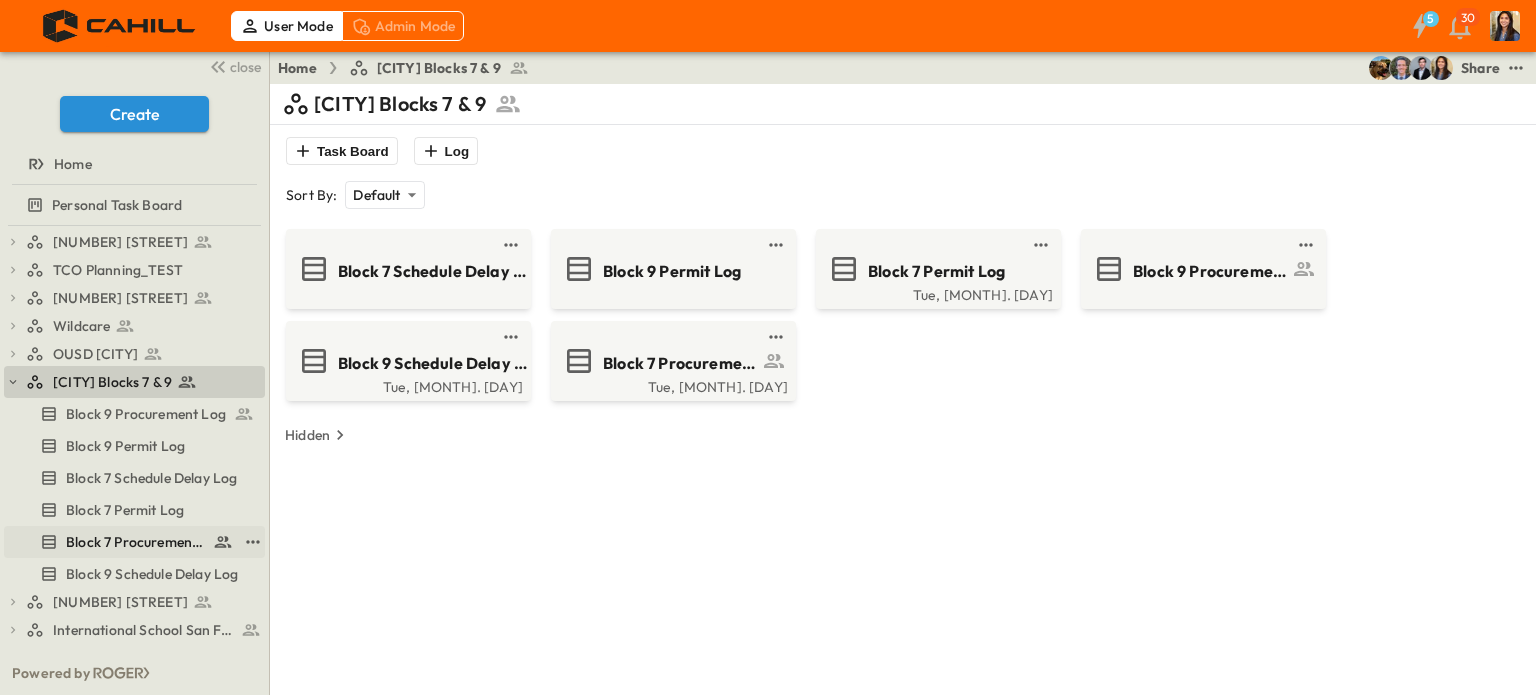 click on "Block 7 Procurement Log" at bounding box center (135, 542) 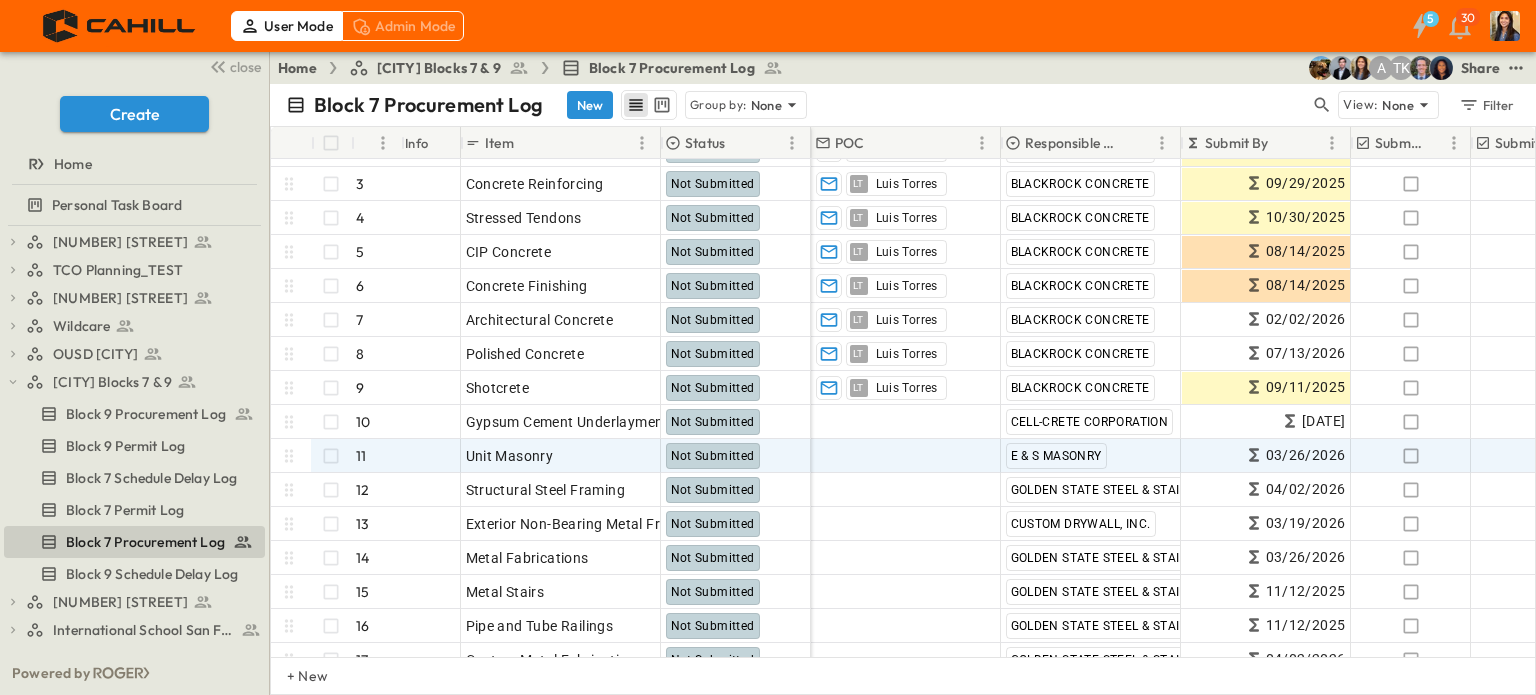 scroll, scrollTop: 68, scrollLeft: 0, axis: vertical 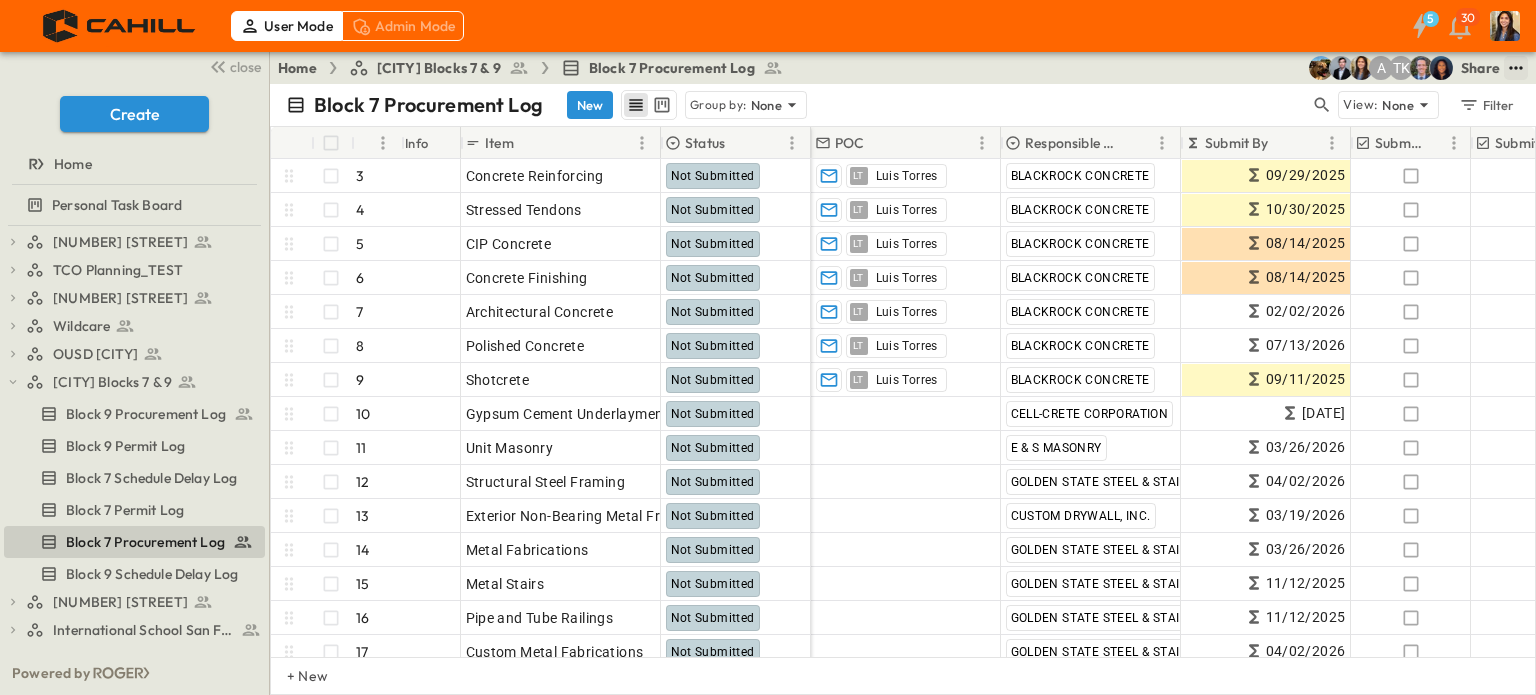 click 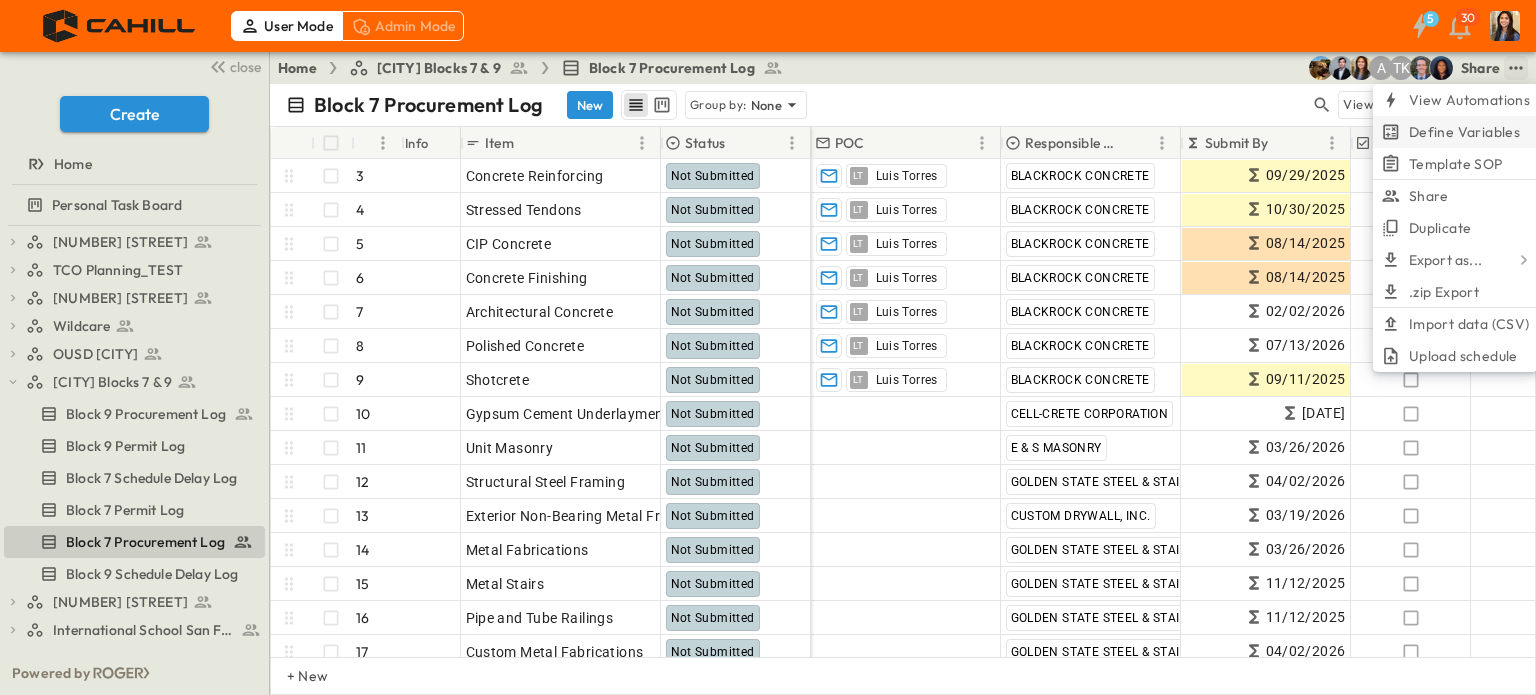 click on "Define Variables" at bounding box center [1464, 132] 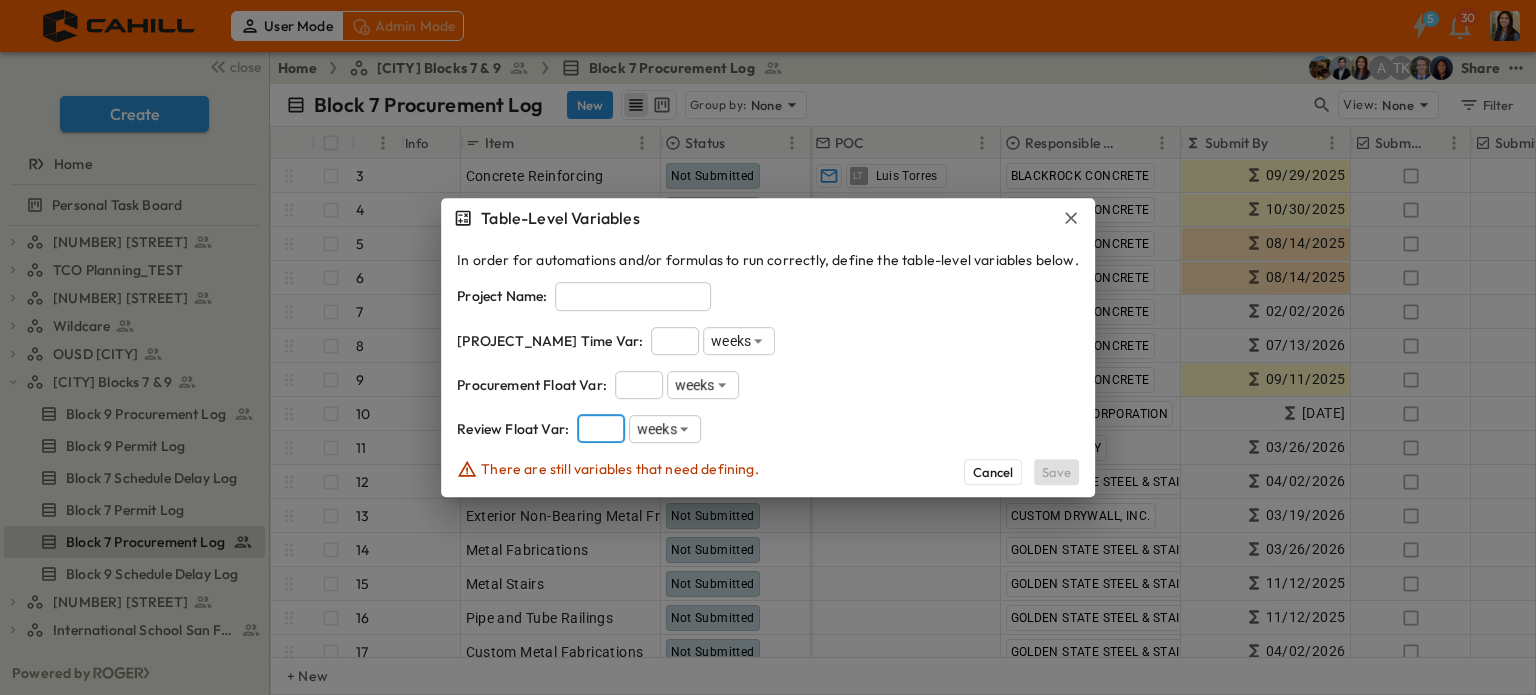 click on "*" at bounding box center (601, 429) 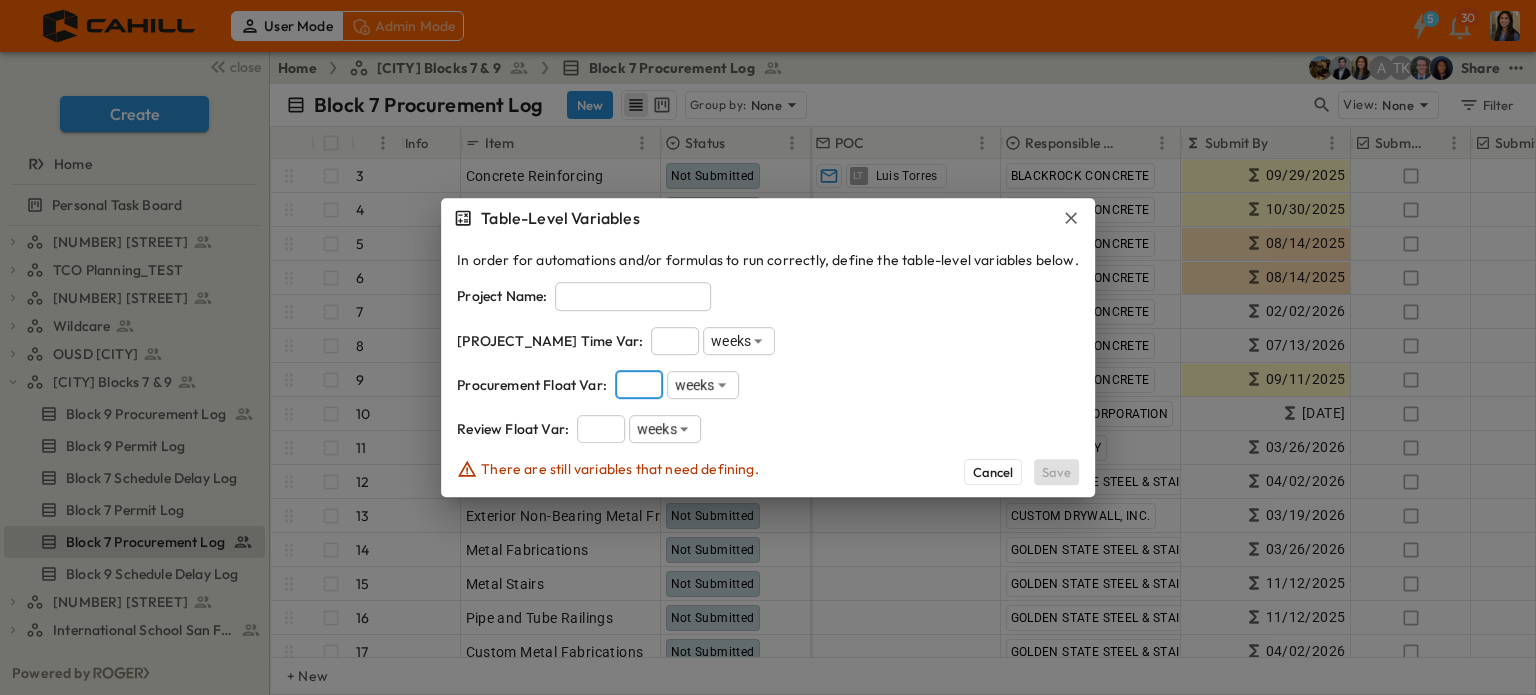 click on "*" at bounding box center (639, 385) 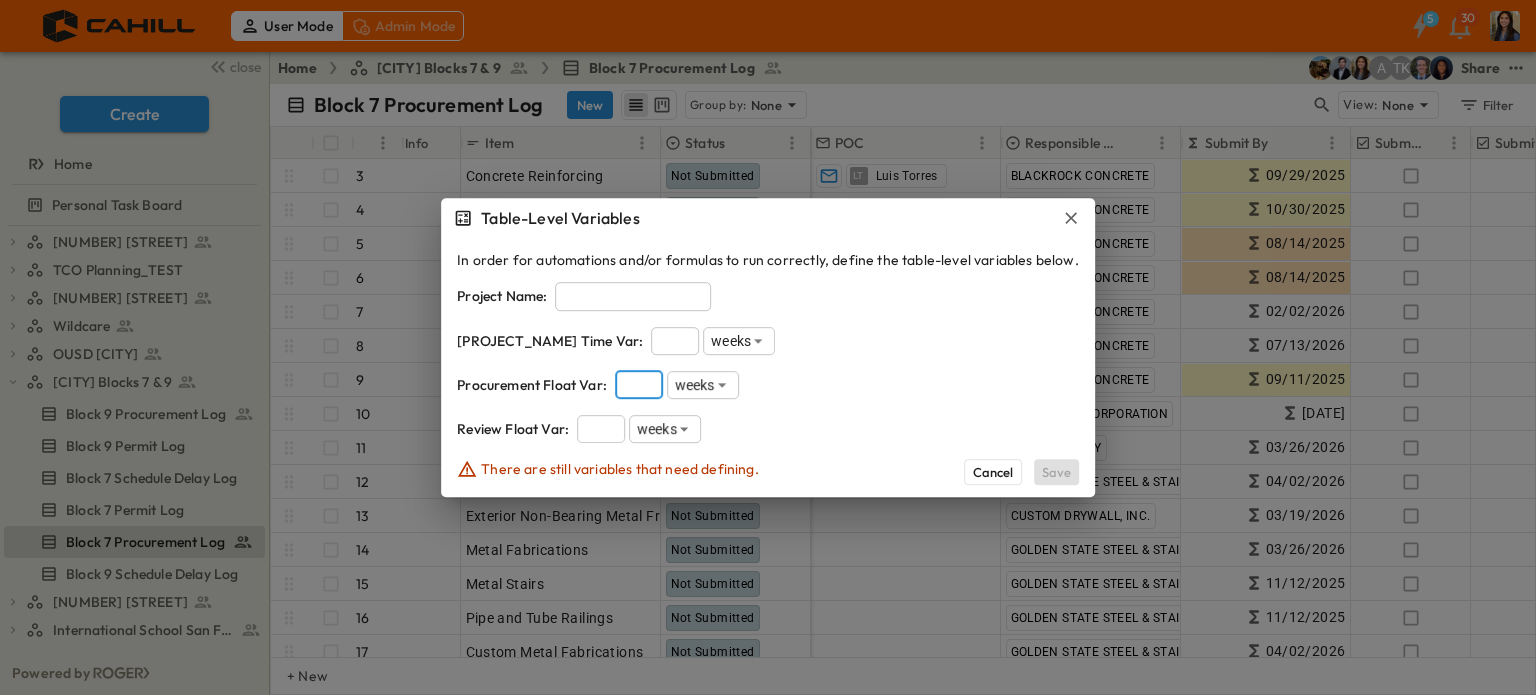 type on "*" 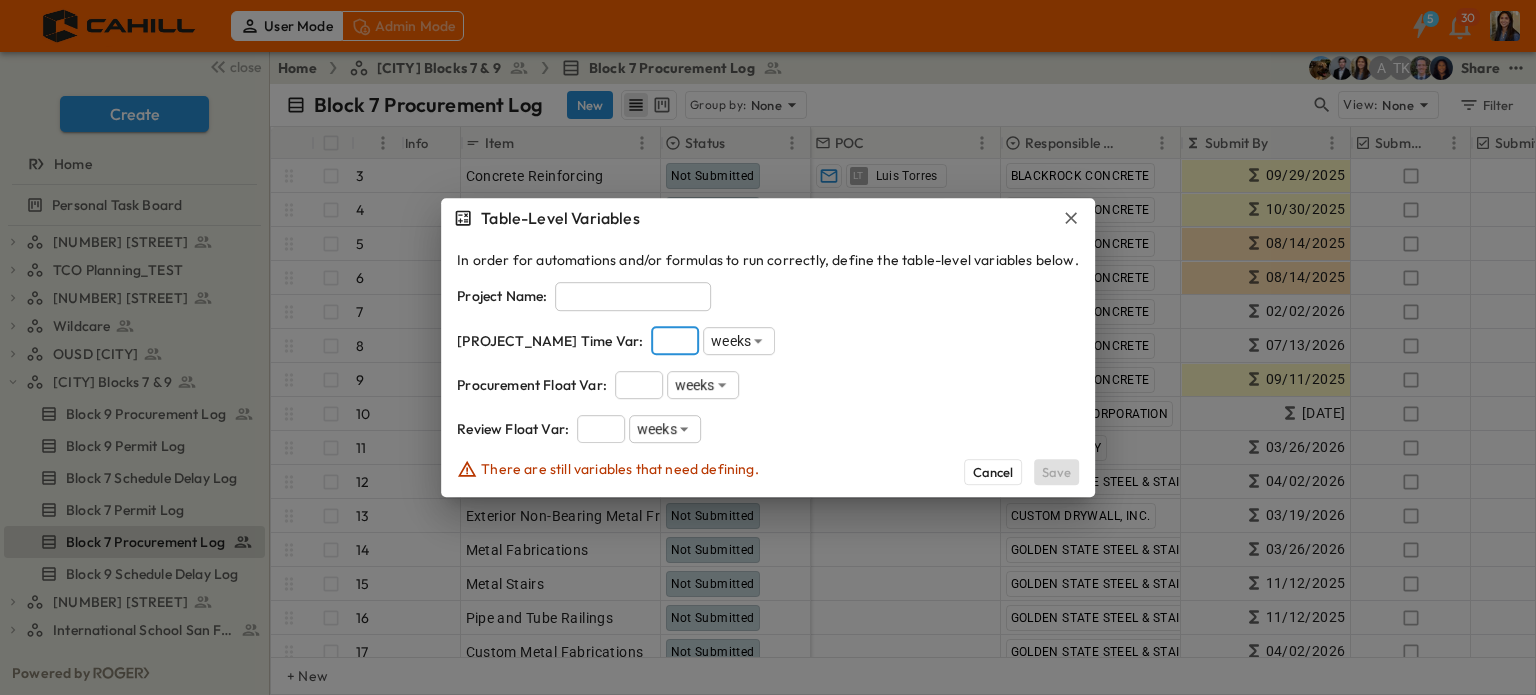 click on "There are still variables that need defining." at bounding box center [620, 469] 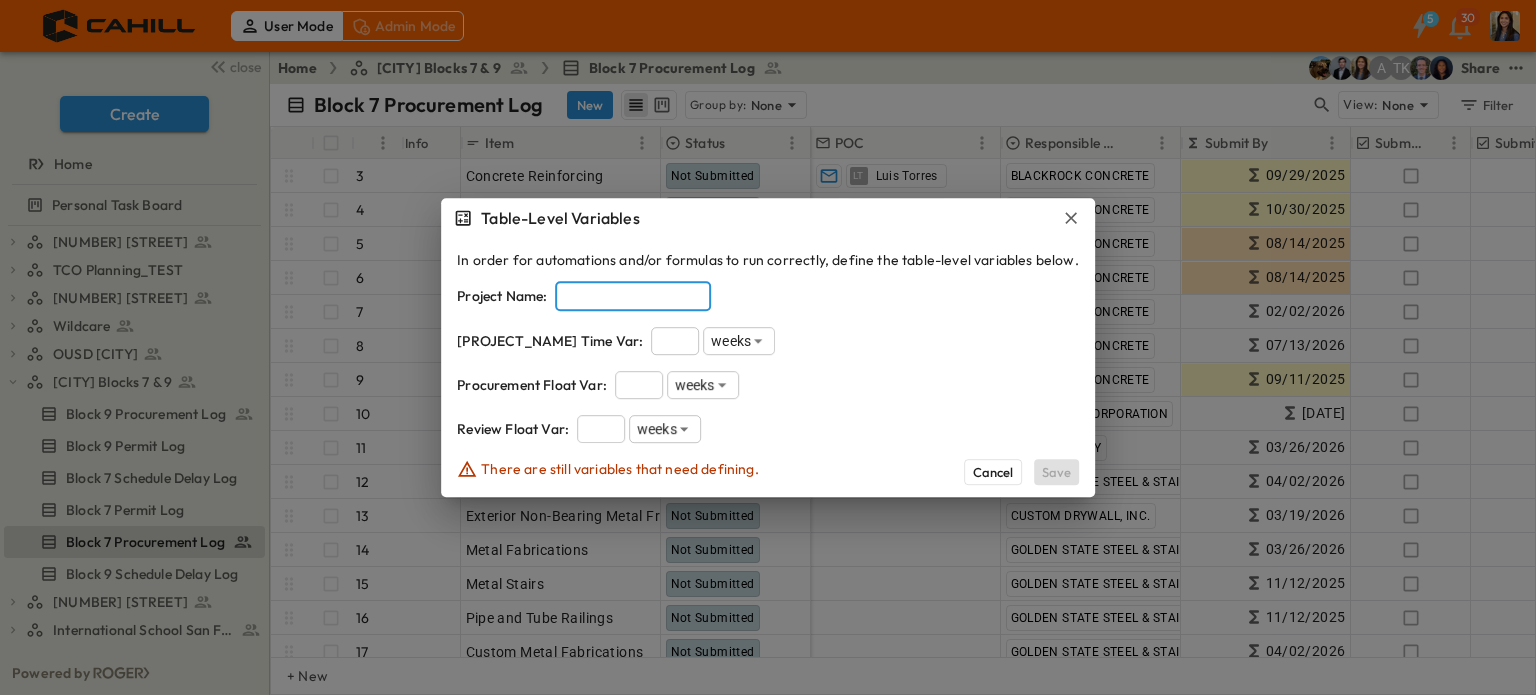 click at bounding box center (633, 296) 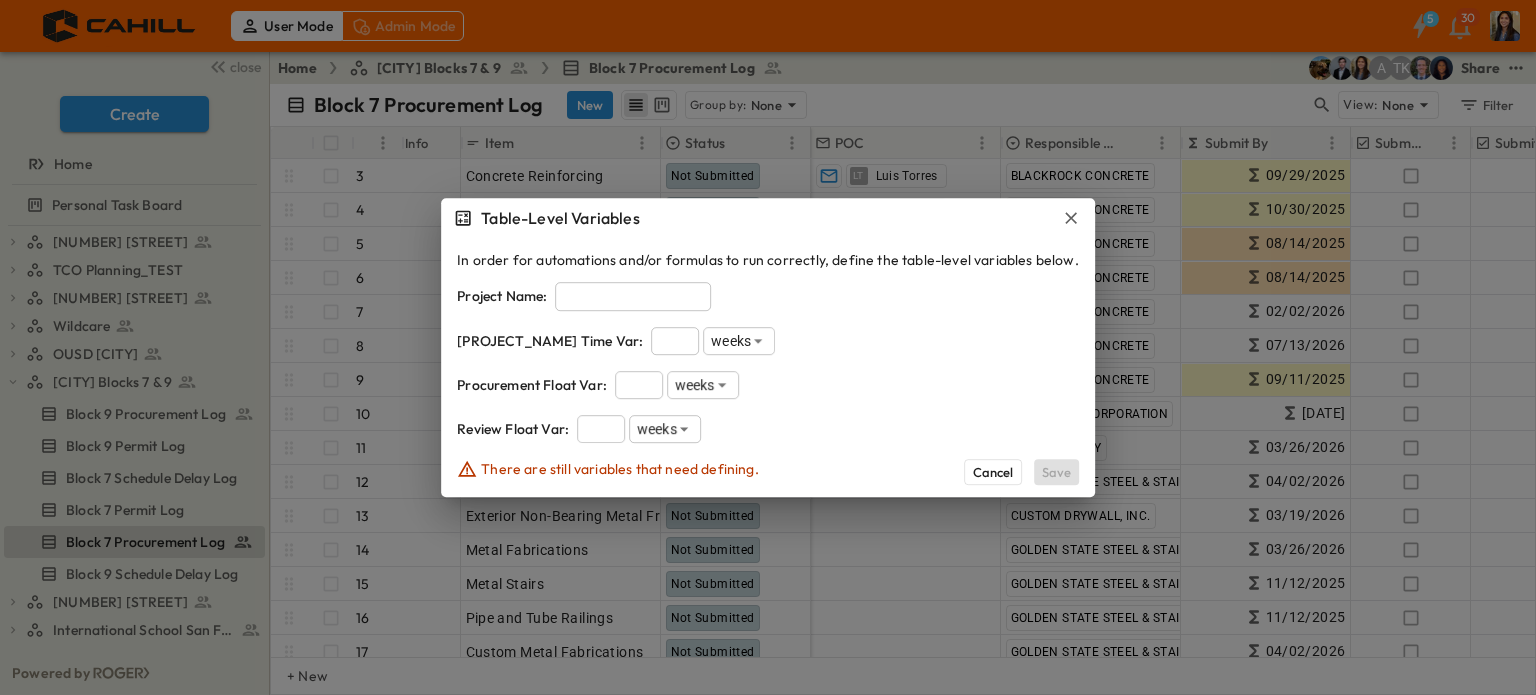 click on "Cancel Save" at bounding box center [1021, 472] 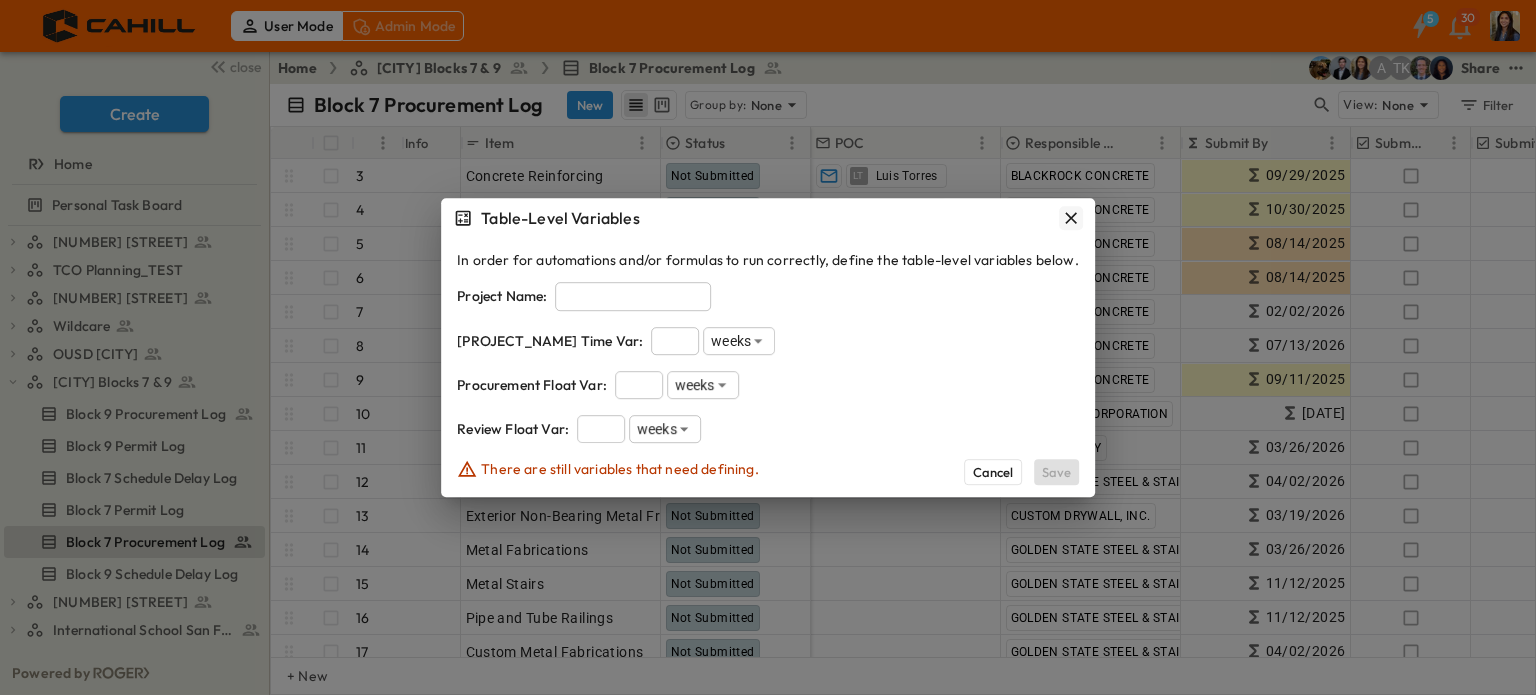 click 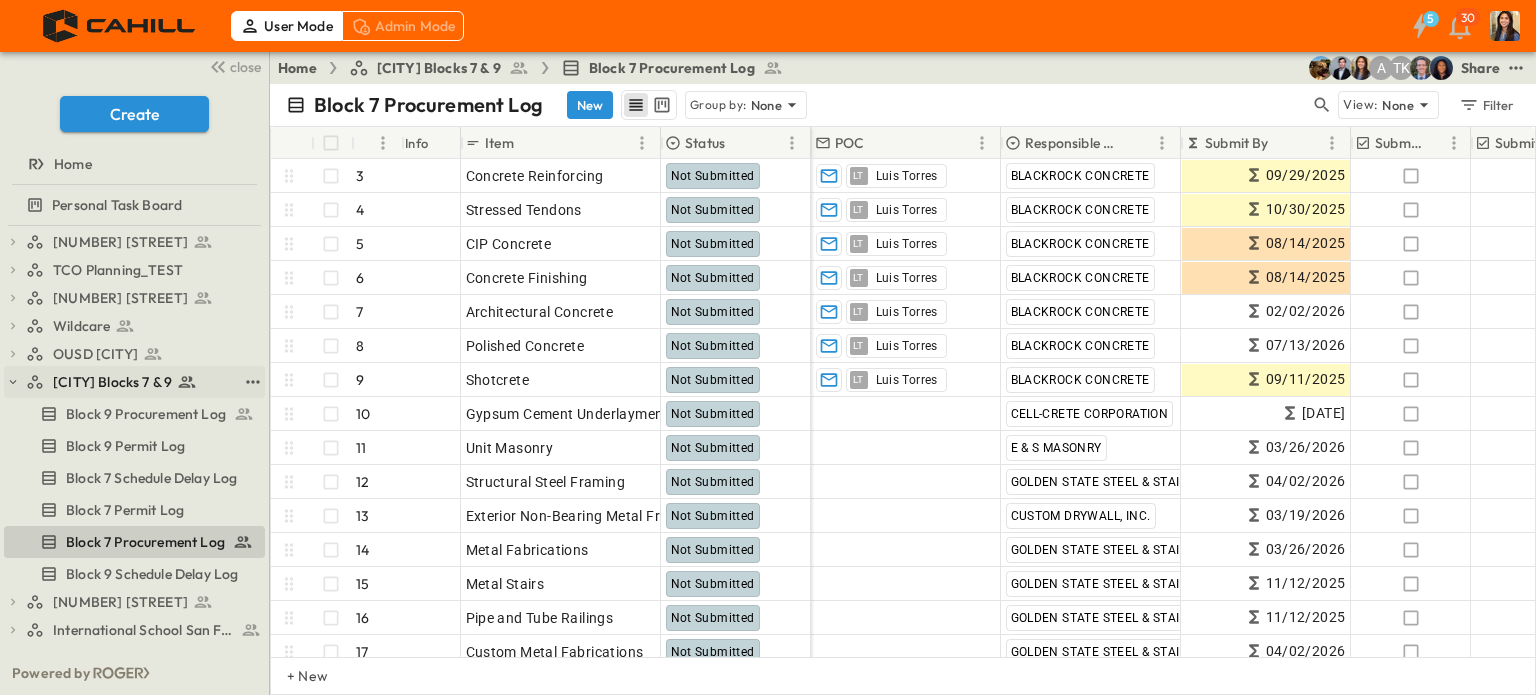click on "[CITY] Blocks 7 & 9" at bounding box center (112, 382) 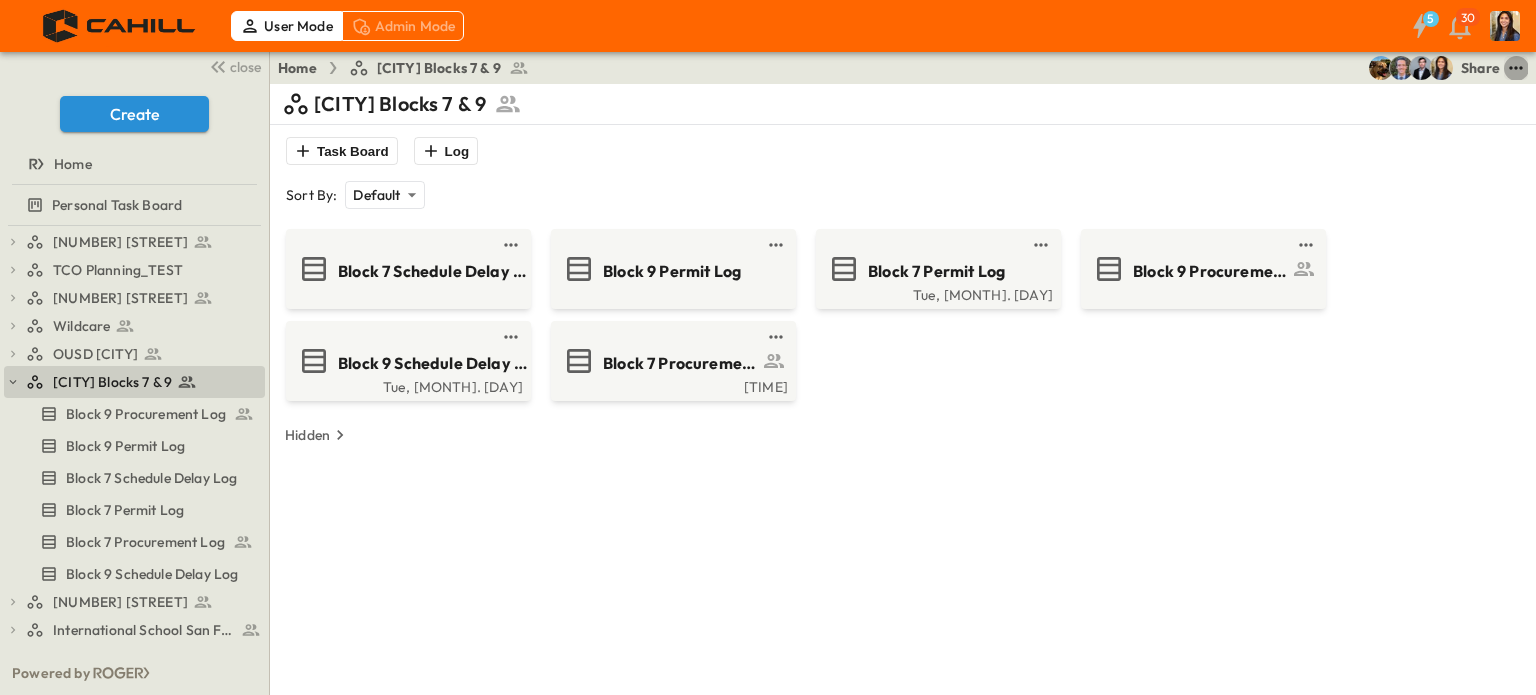 click 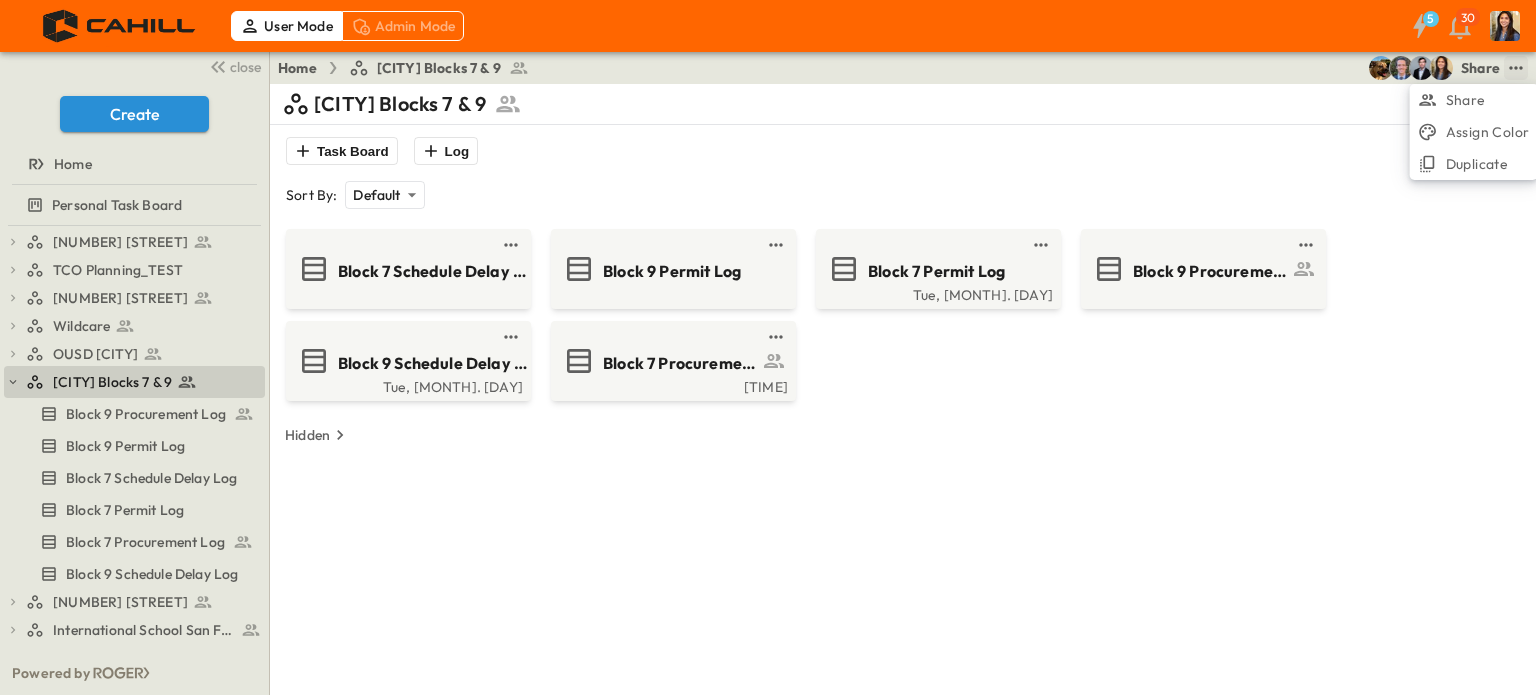 click on "Sunnydale Blocks 7 & 9 Tue, [MONTH]. [DAY] Block 9 Permit Log Block 7 Schedule Delay Log Block 9 Procurement Log Block 9 Schedule Delay Log Tue, [MONTH]. [DAY] Block 7 Procurement Log [TIME] Hidden" at bounding box center [903, 431] 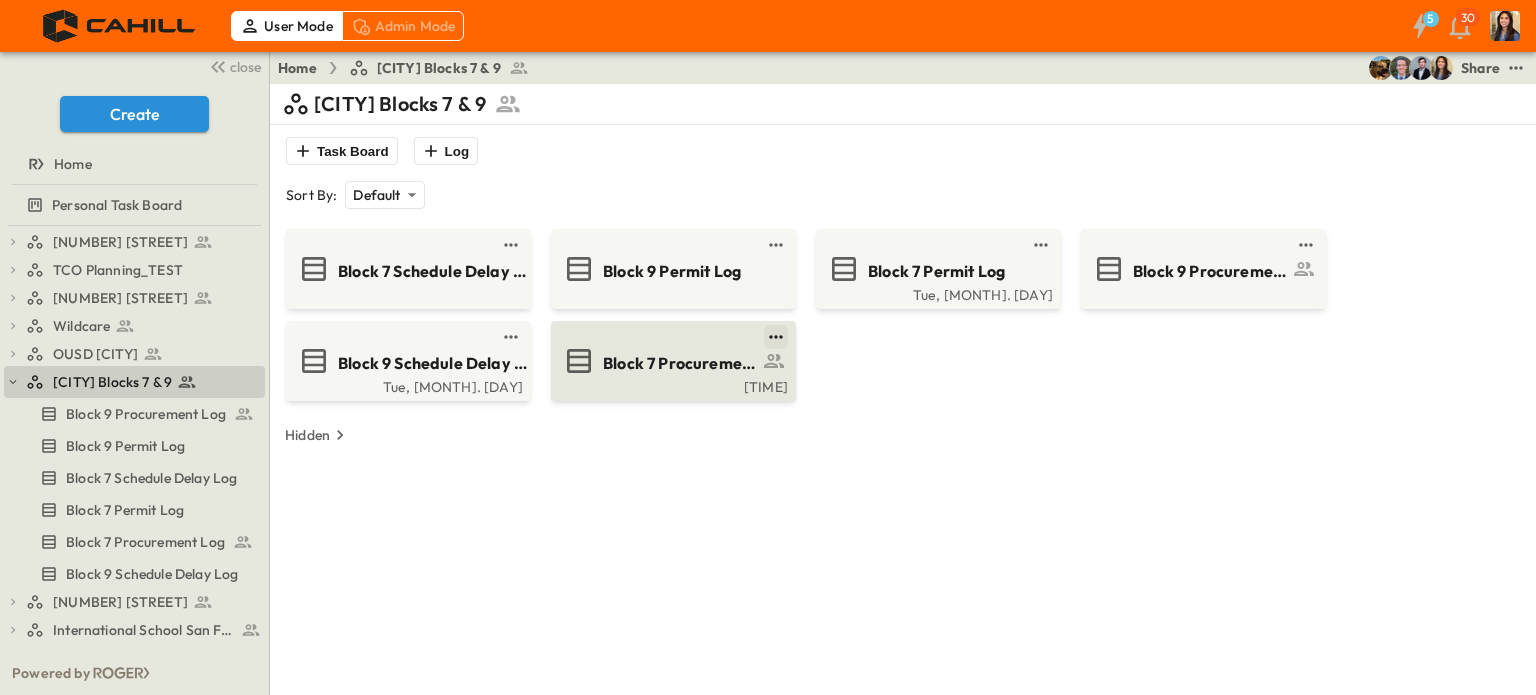 click 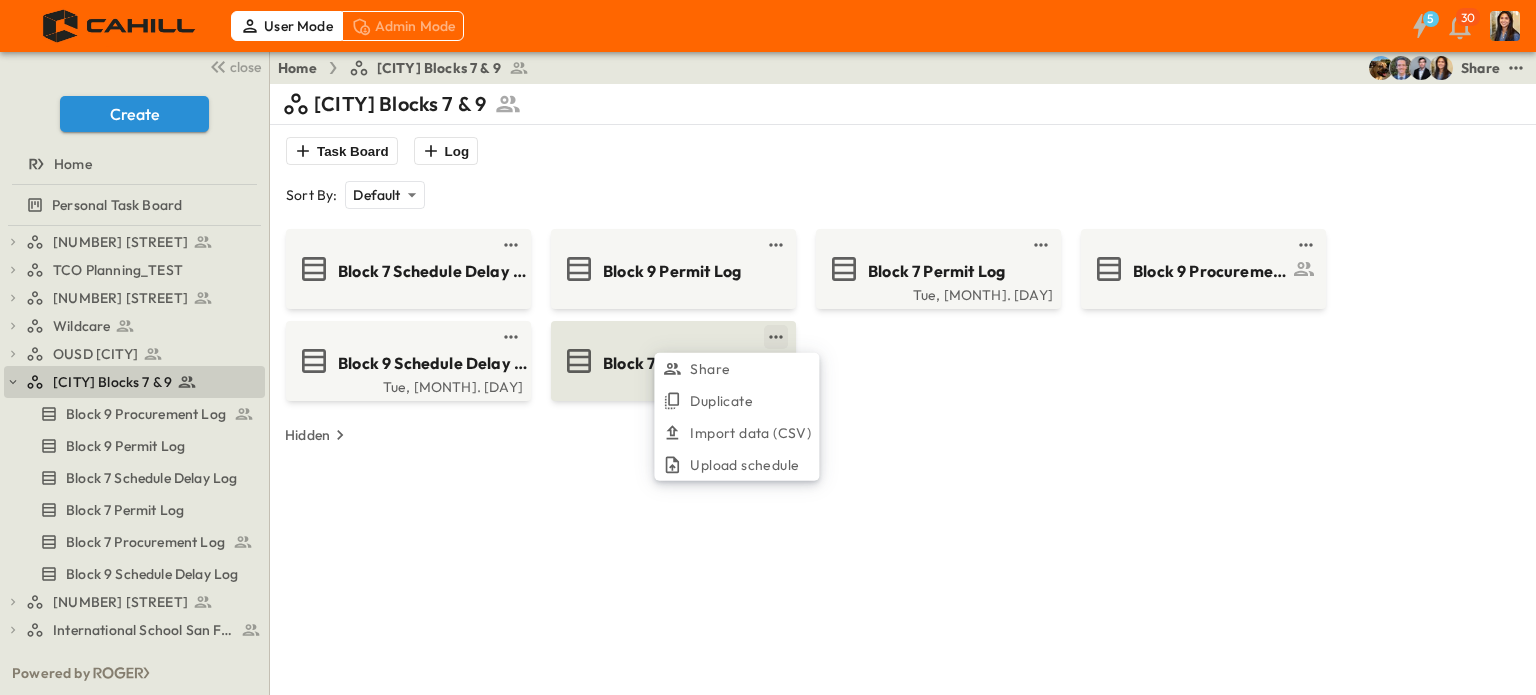 click on "Block 7 Procurement Log" at bounding box center (680, 363) 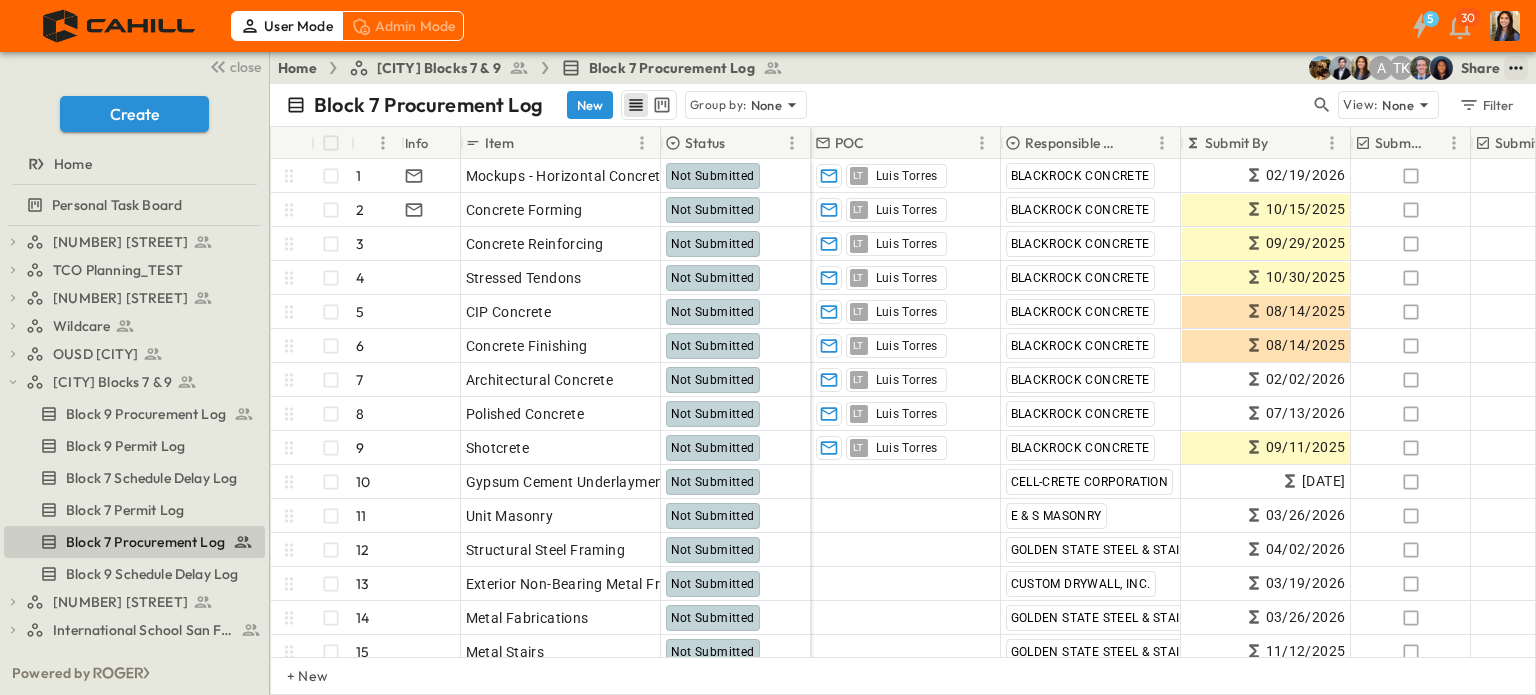 click 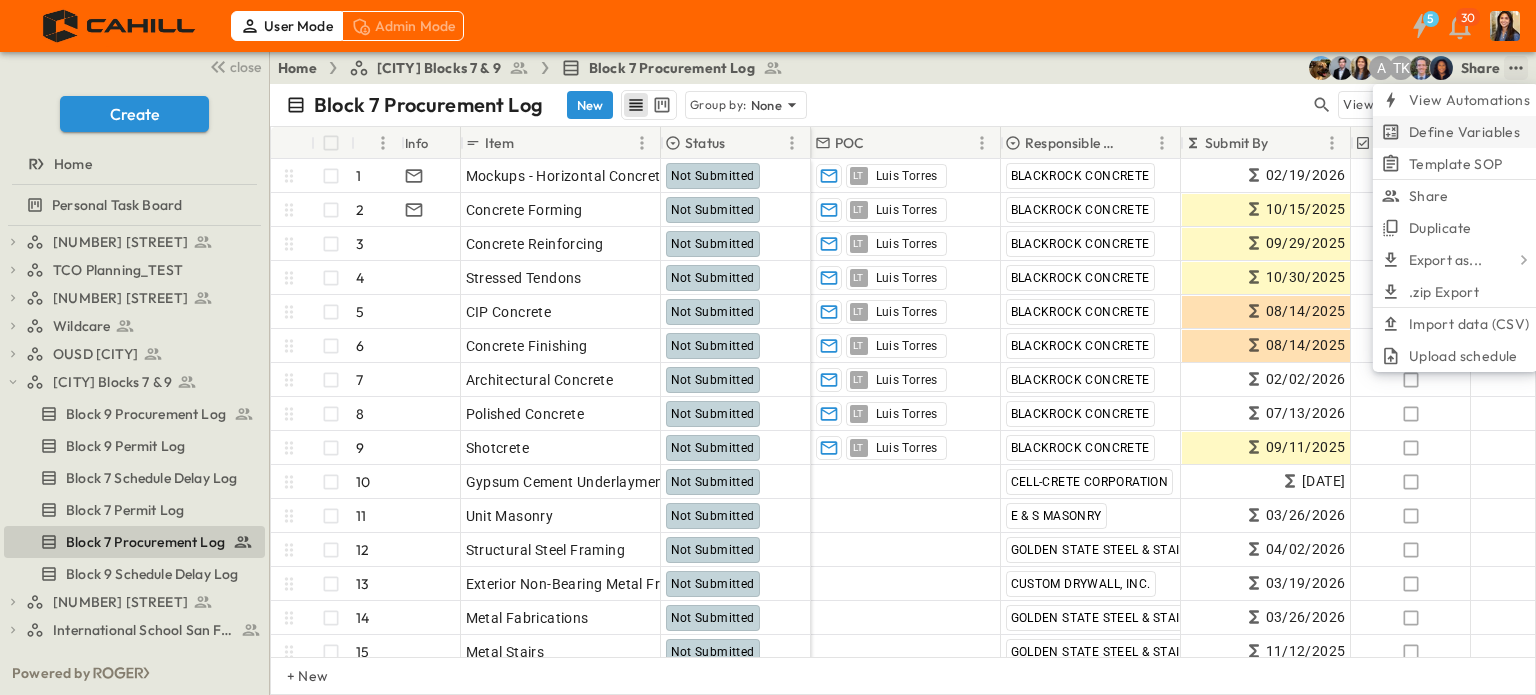 click on "Define Variables" at bounding box center (1464, 132) 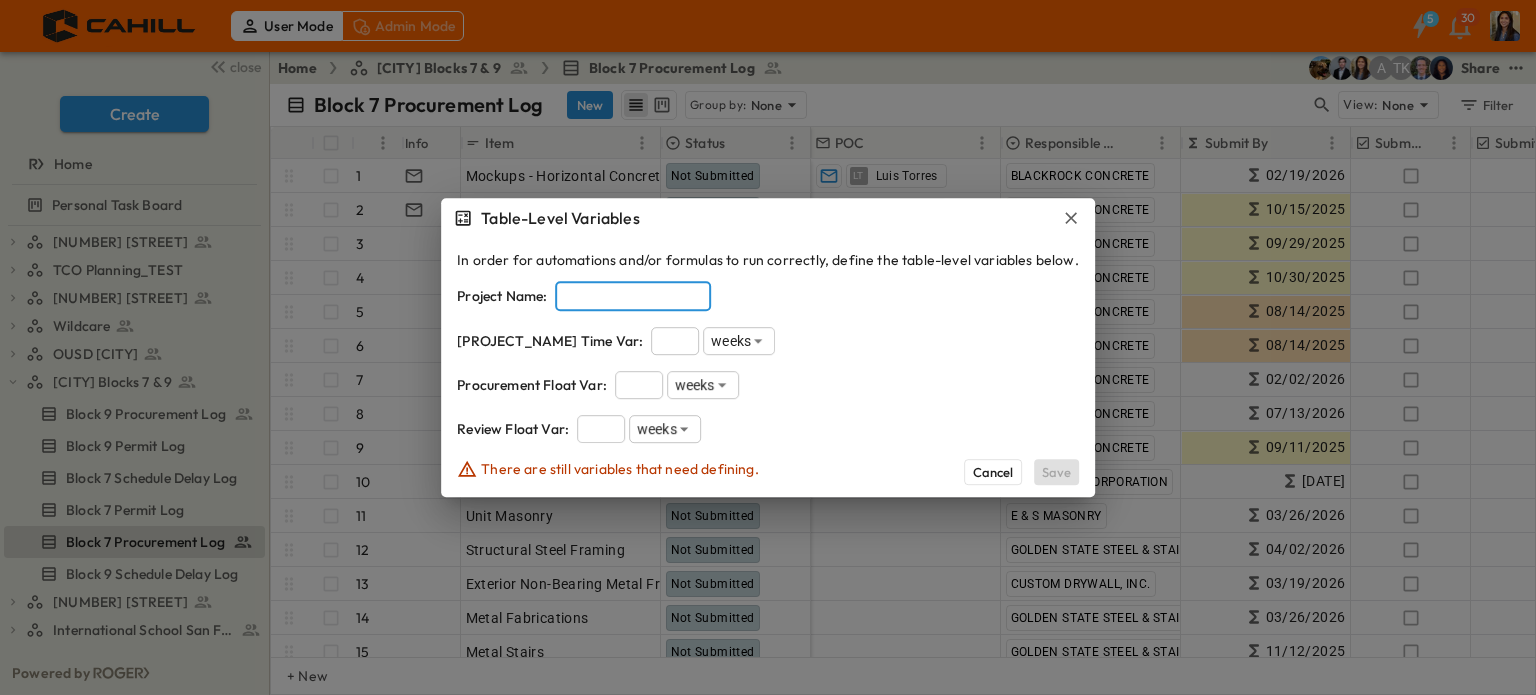 click at bounding box center (633, 296) 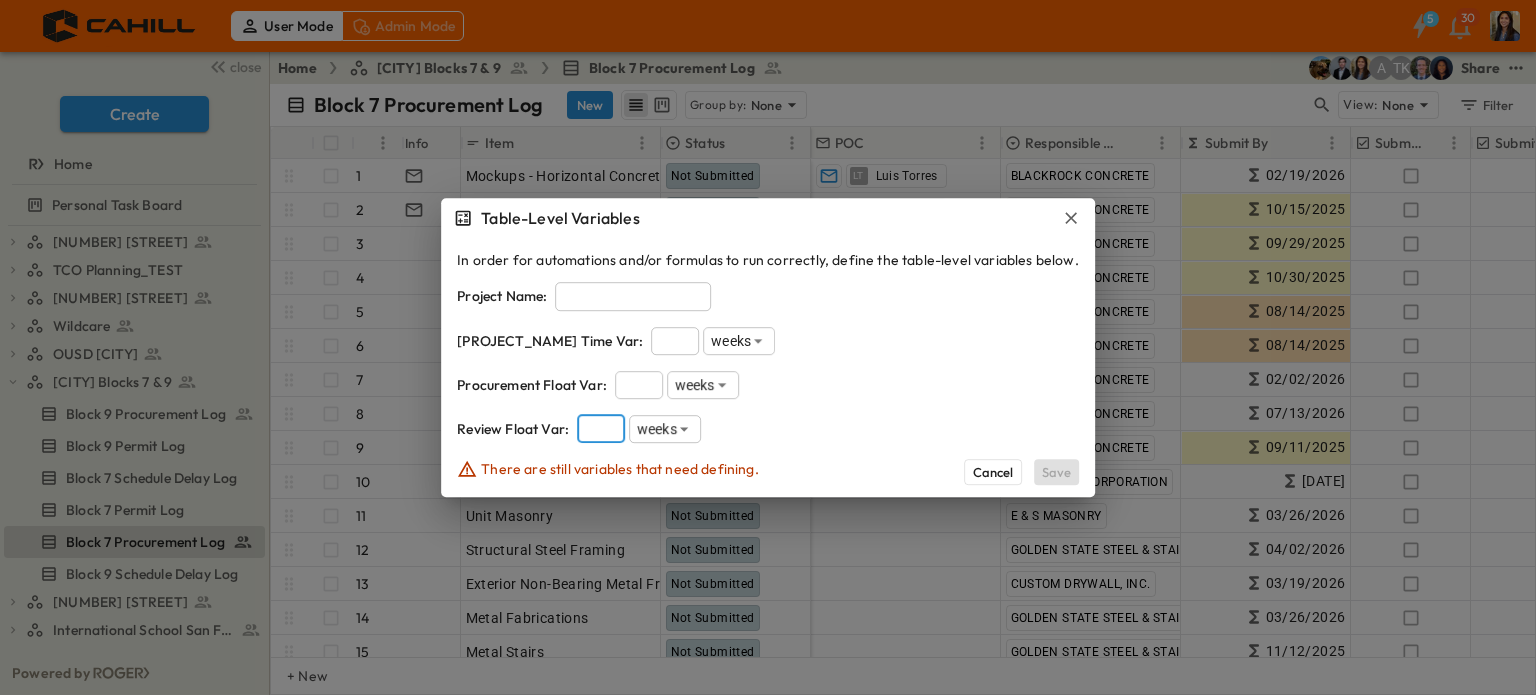 click at bounding box center (601, 429) 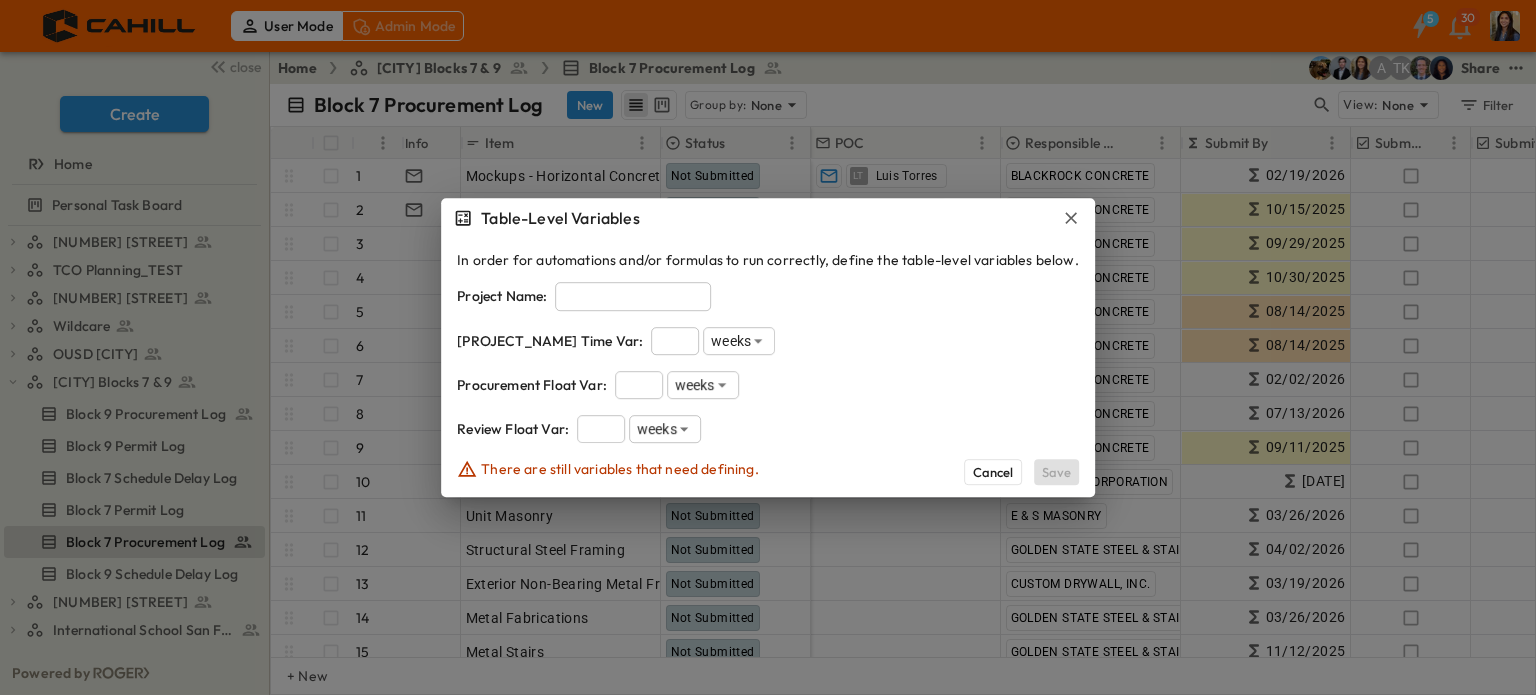 click on "There are still variables that need defining." at bounding box center (620, 469) 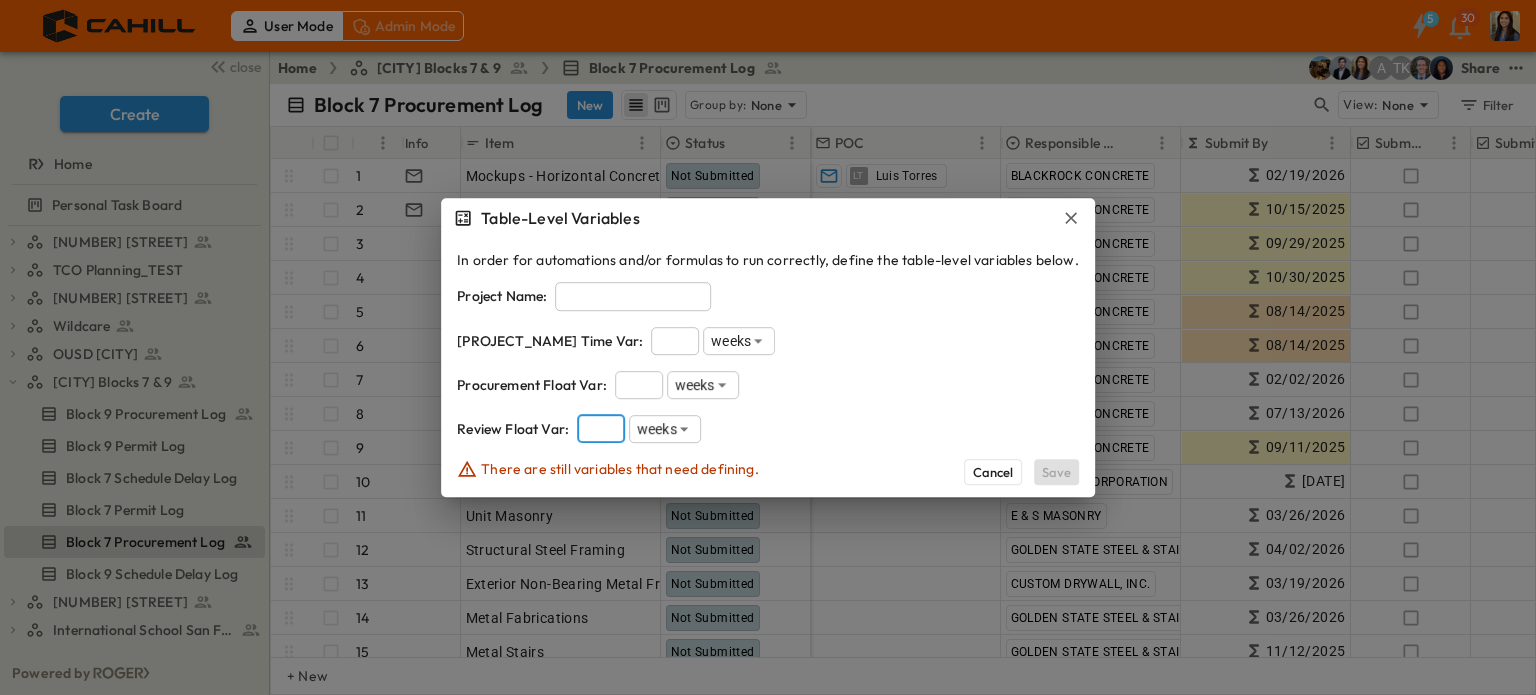 click on "*" at bounding box center [601, 429] 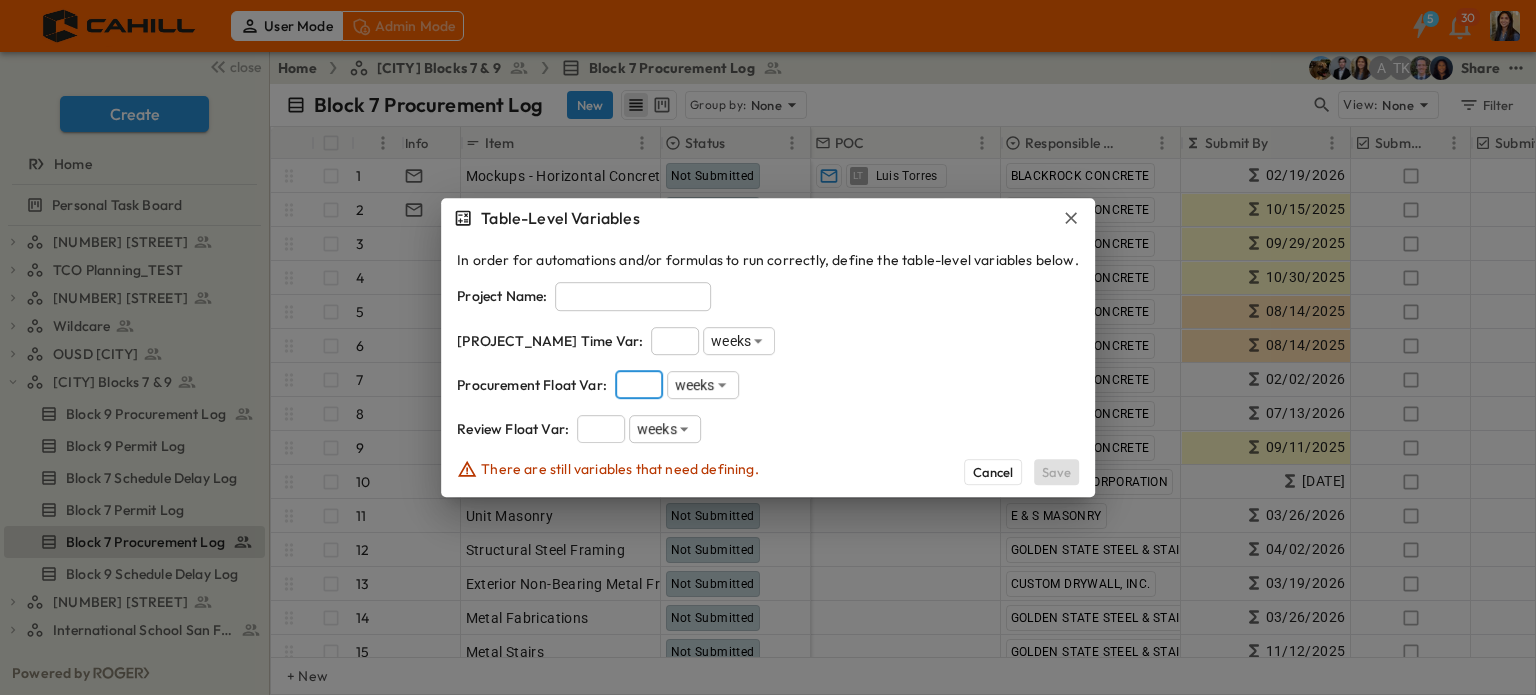 type on "*" 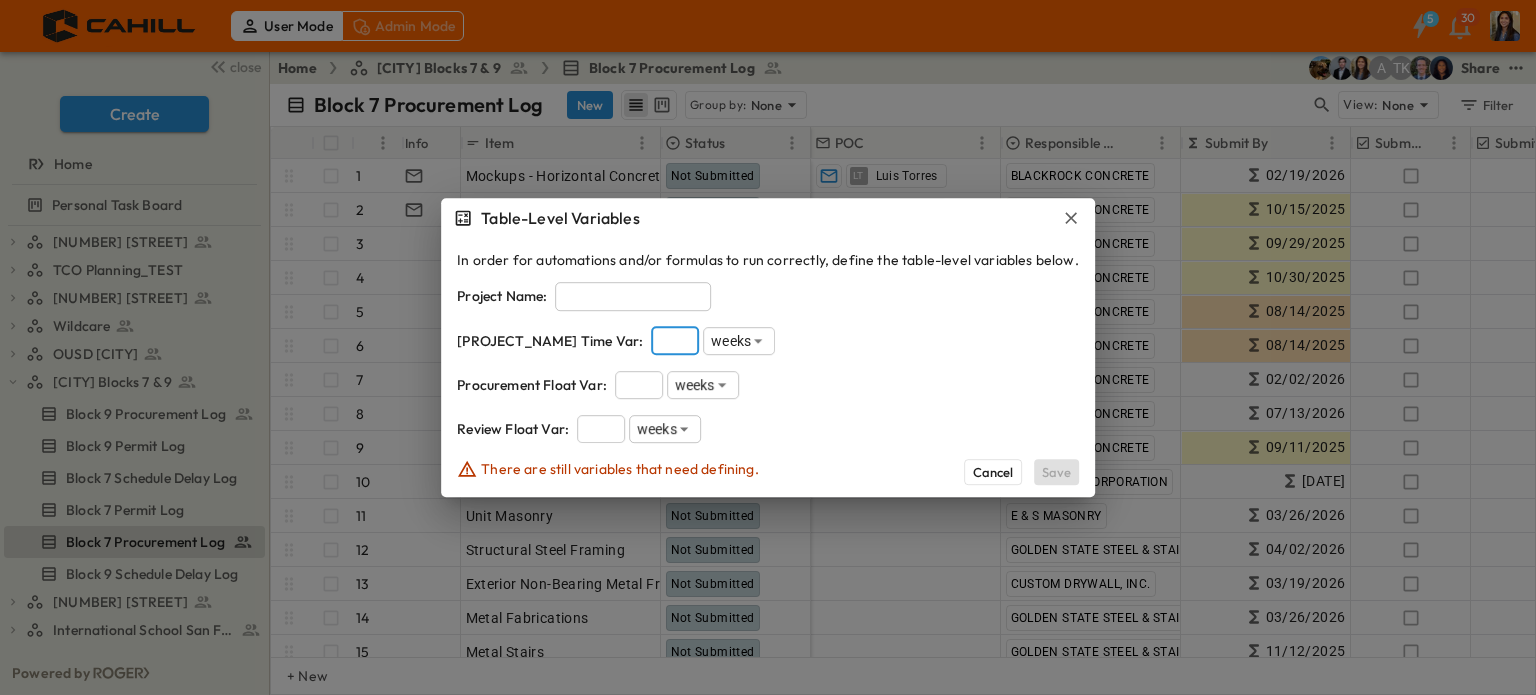 type on "*" 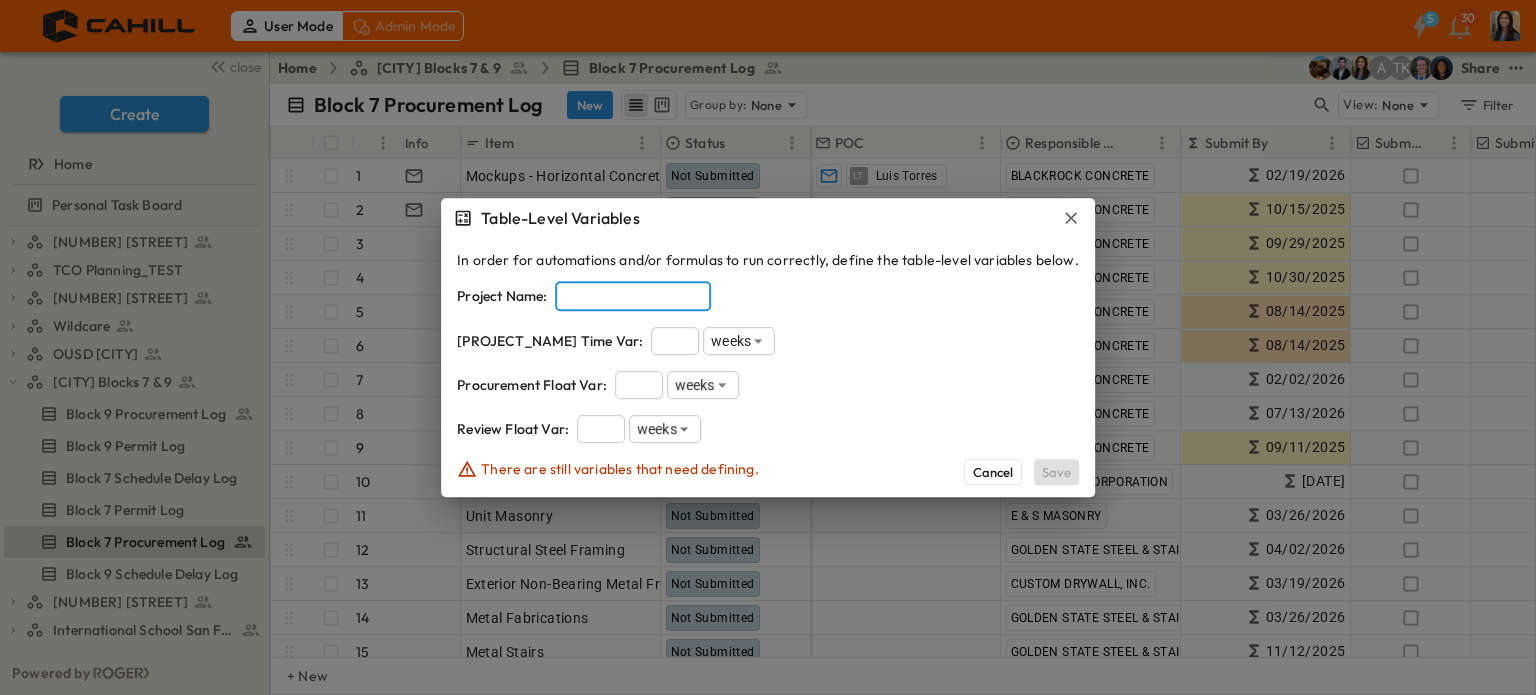 click at bounding box center (633, 296) 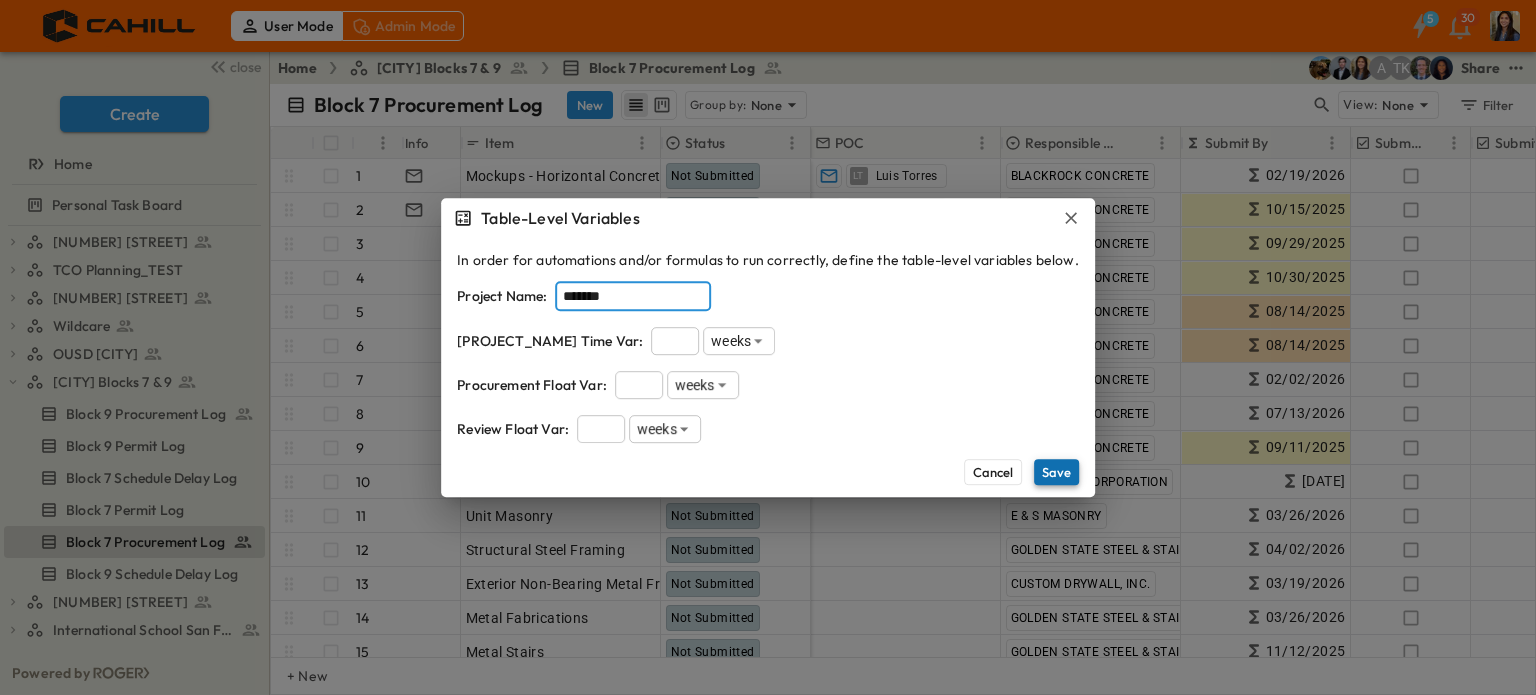 type on "*******" 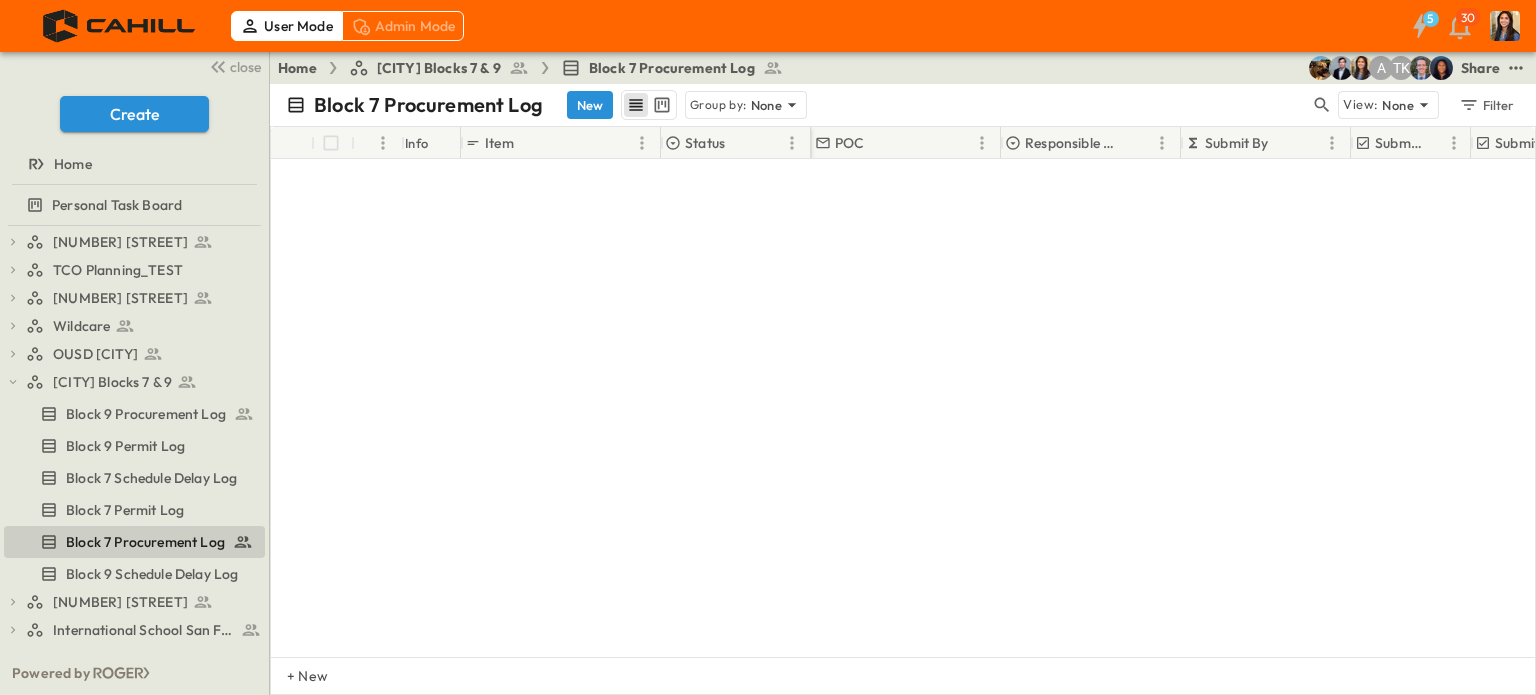 scroll, scrollTop: 1716, scrollLeft: 0, axis: vertical 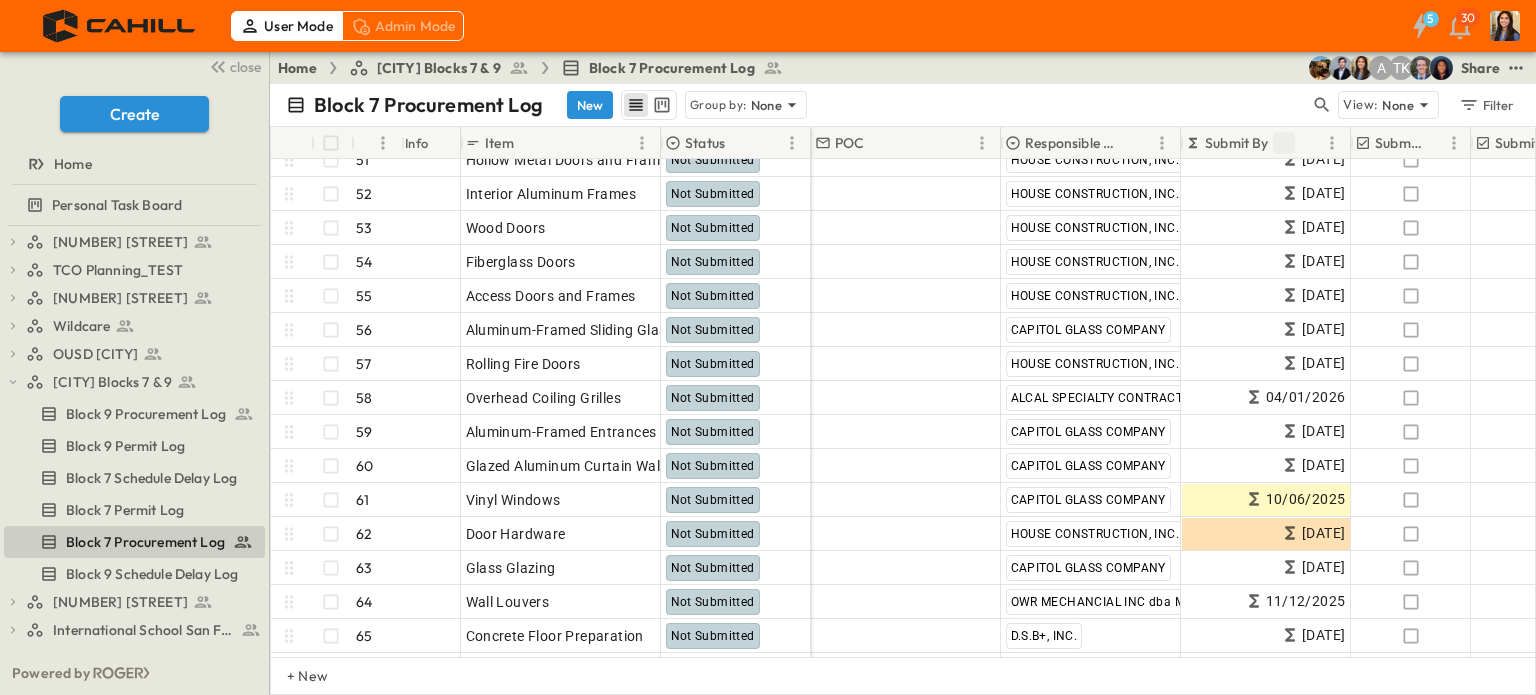 click 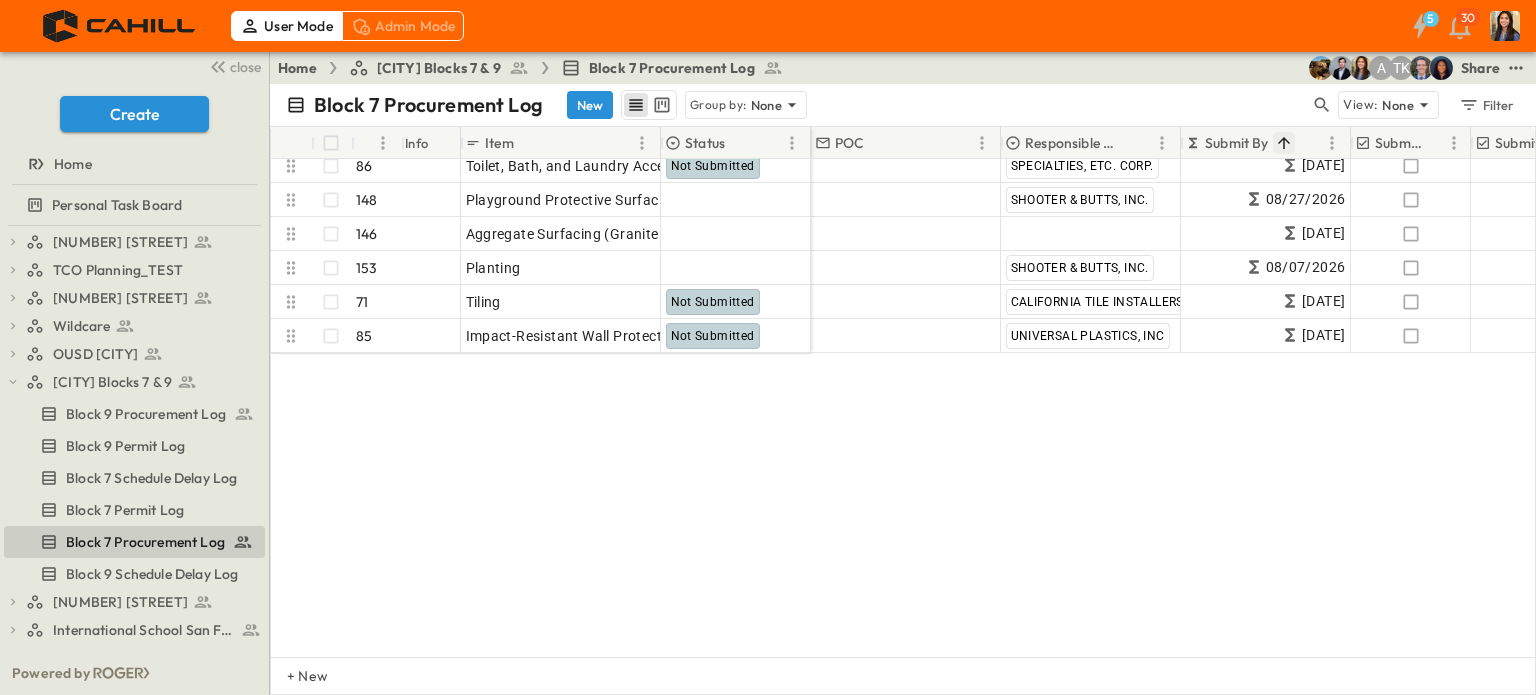 scroll, scrollTop: 0, scrollLeft: 0, axis: both 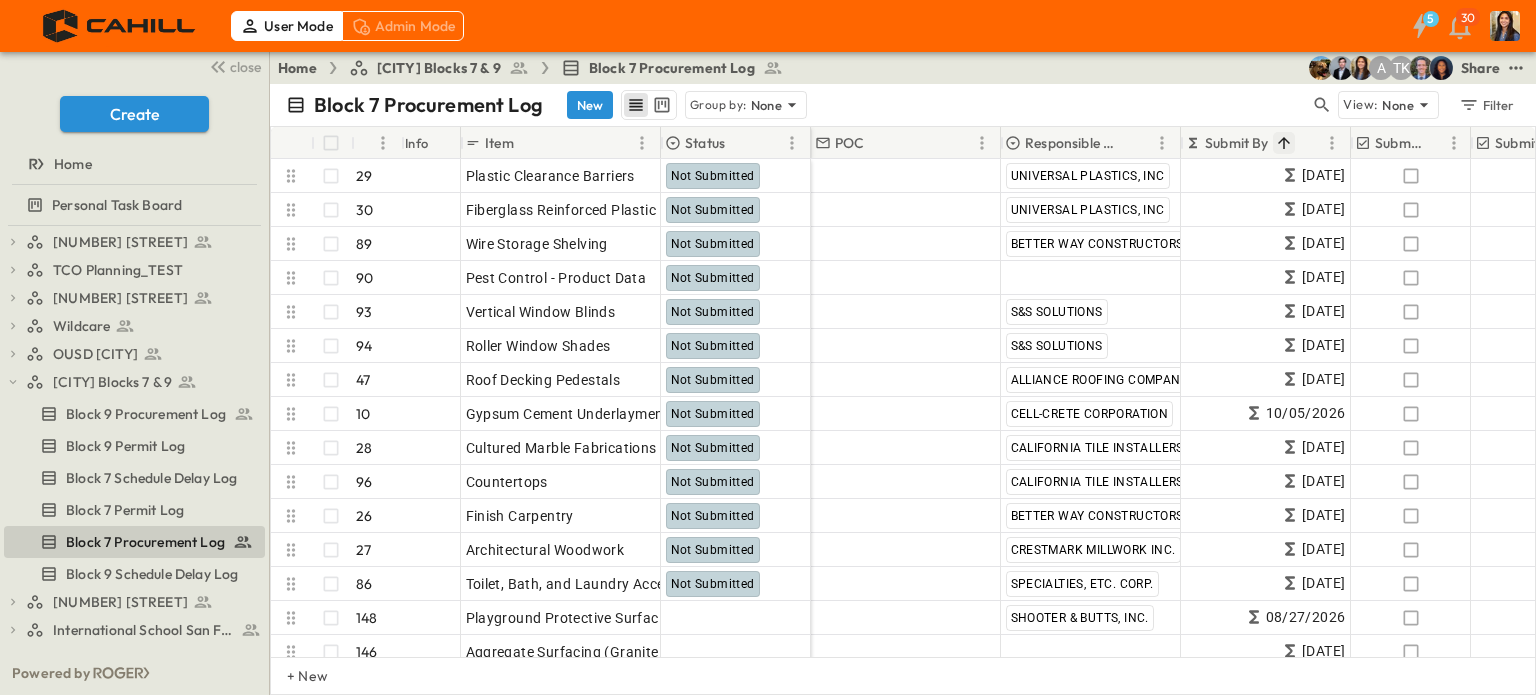 click 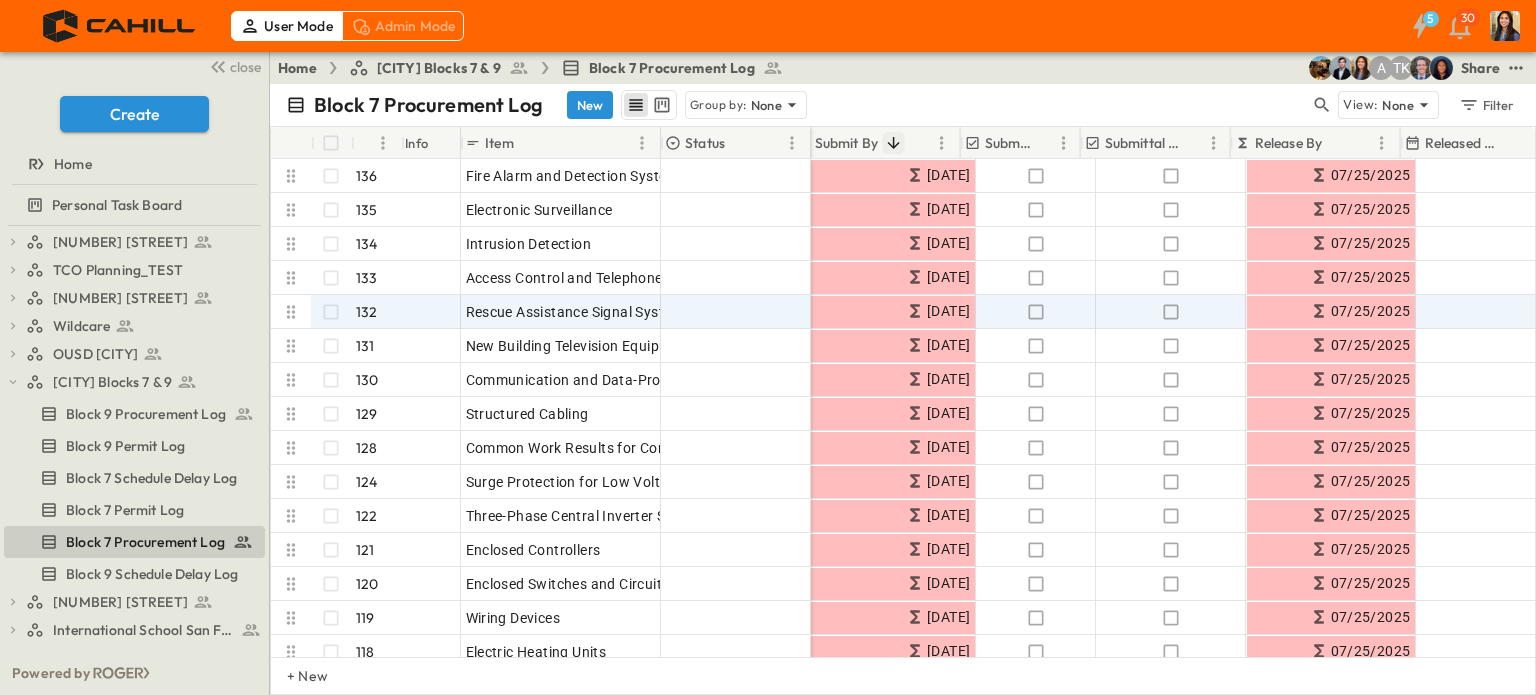 scroll, scrollTop: 0, scrollLeft: 411, axis: horizontal 